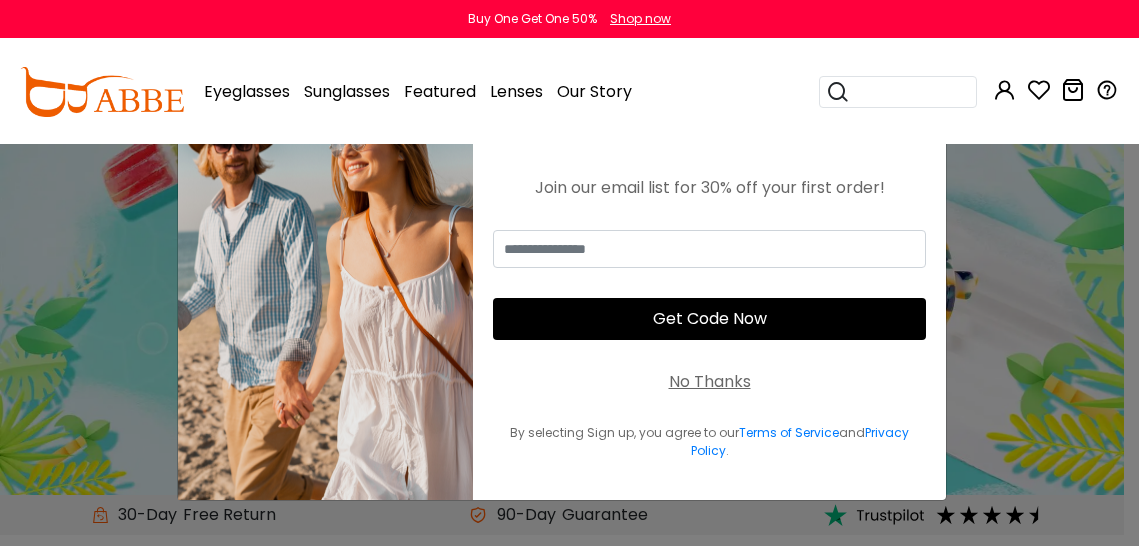 scroll, scrollTop: 0, scrollLeft: 0, axis: both 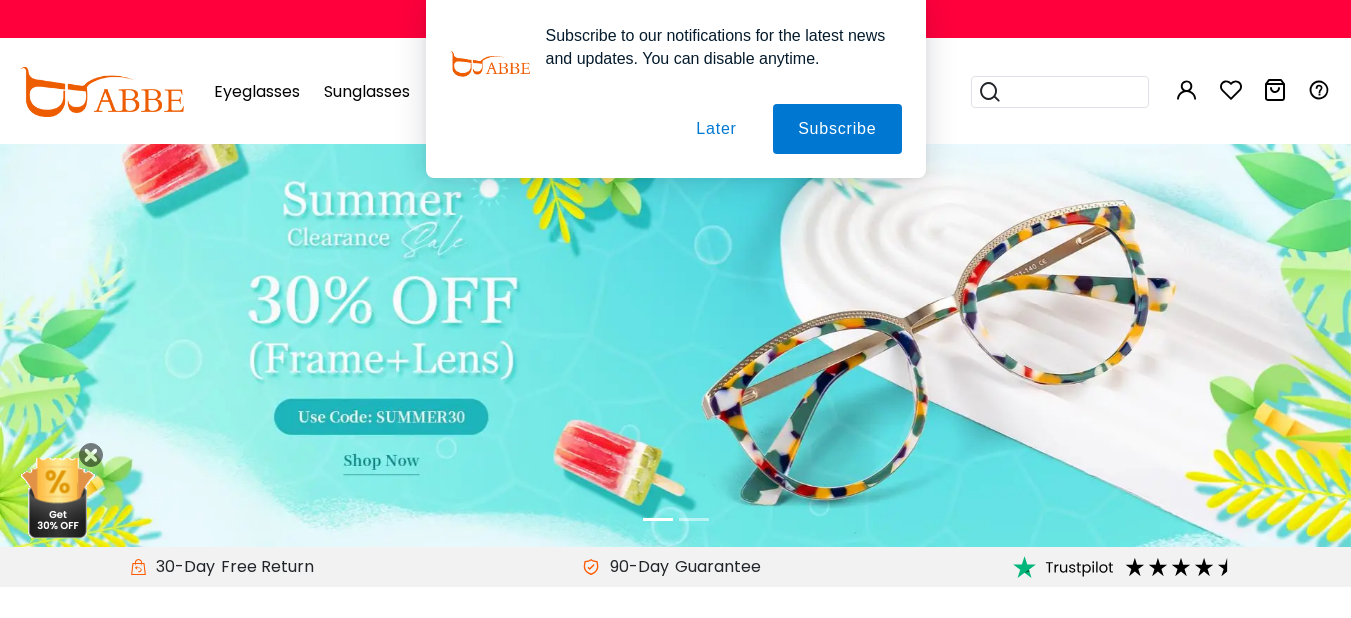 click on "Later" at bounding box center [716, 129] 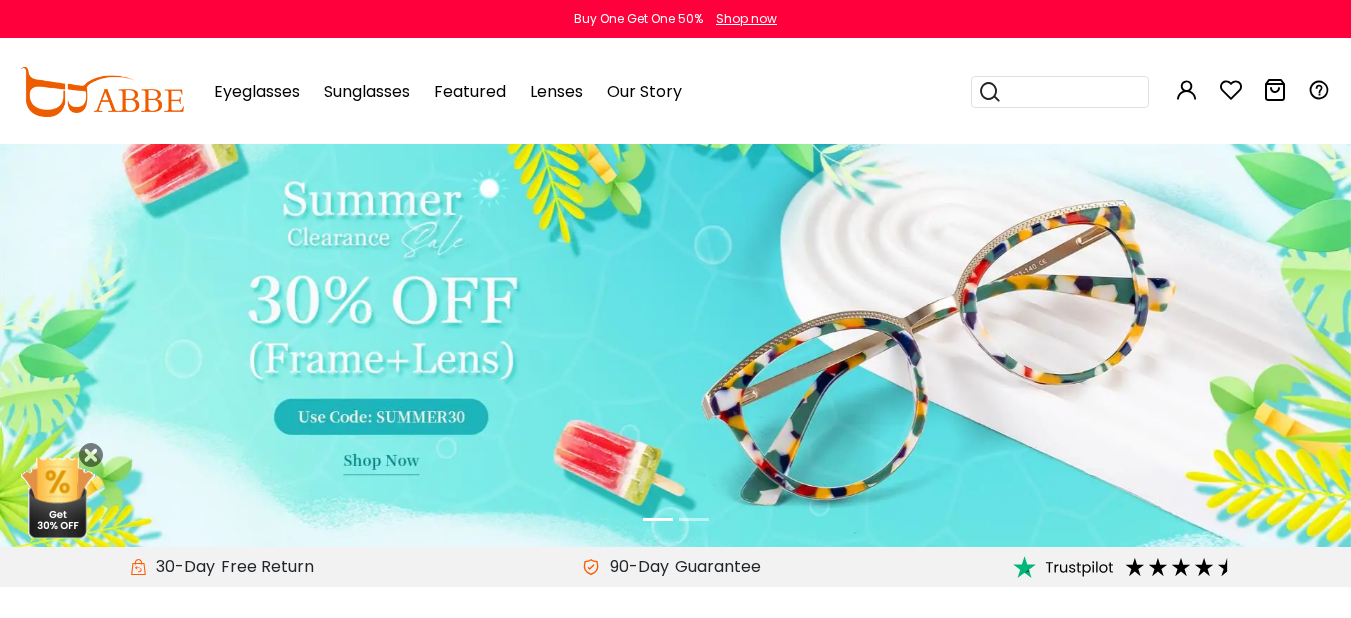 scroll, scrollTop: 0, scrollLeft: 0, axis: both 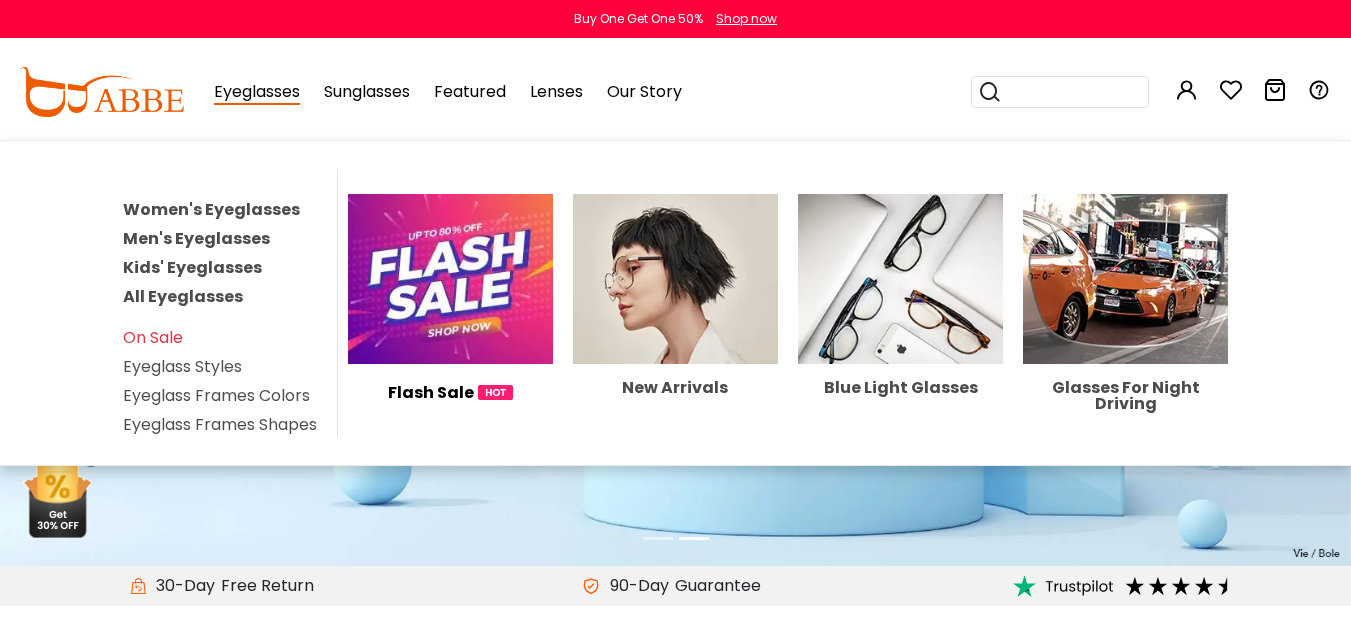 click at bounding box center (450, 278) 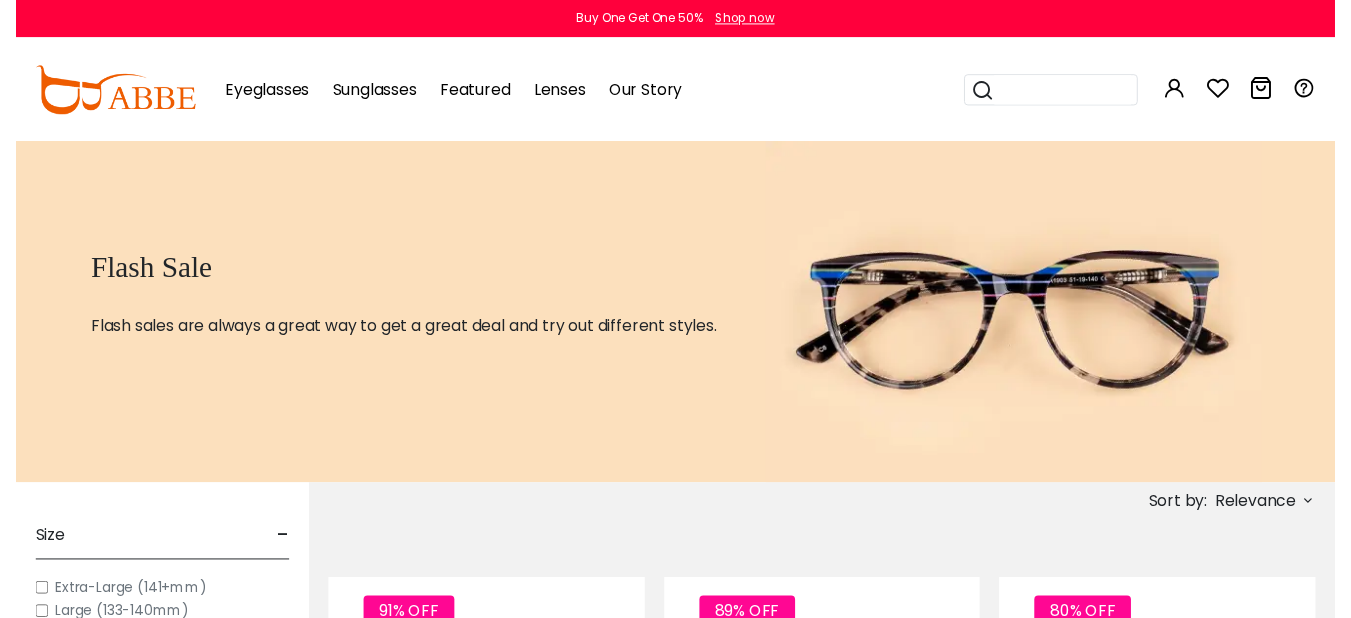 scroll, scrollTop: 0, scrollLeft: 0, axis: both 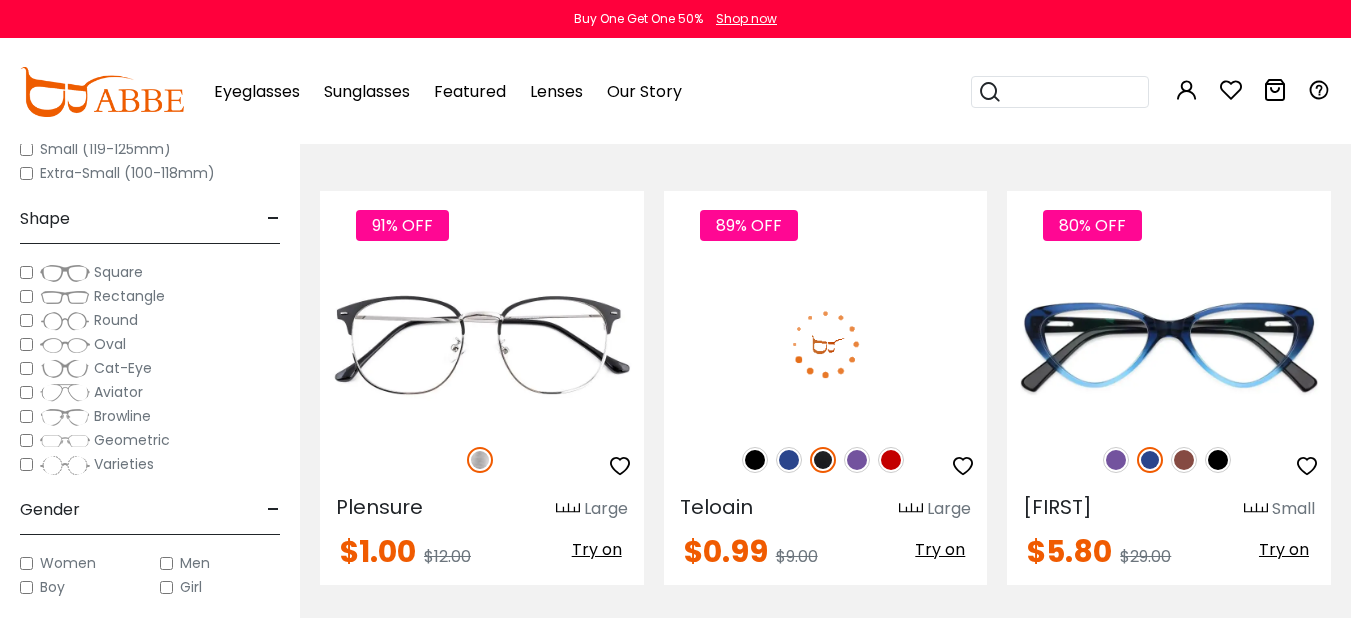 click at bounding box center [857, 460] 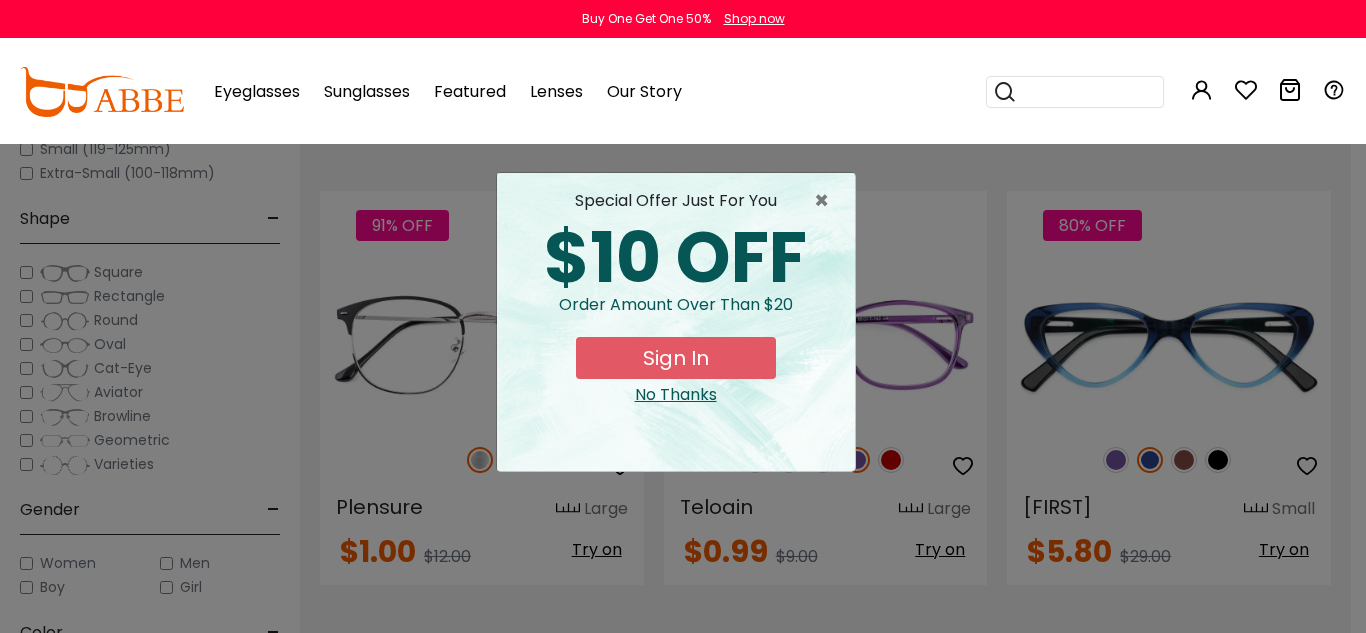 click on "×
special offer just for you
$10 OFF
Order amount over than $20
Sign In
No Thanks" at bounding box center (683, 316) 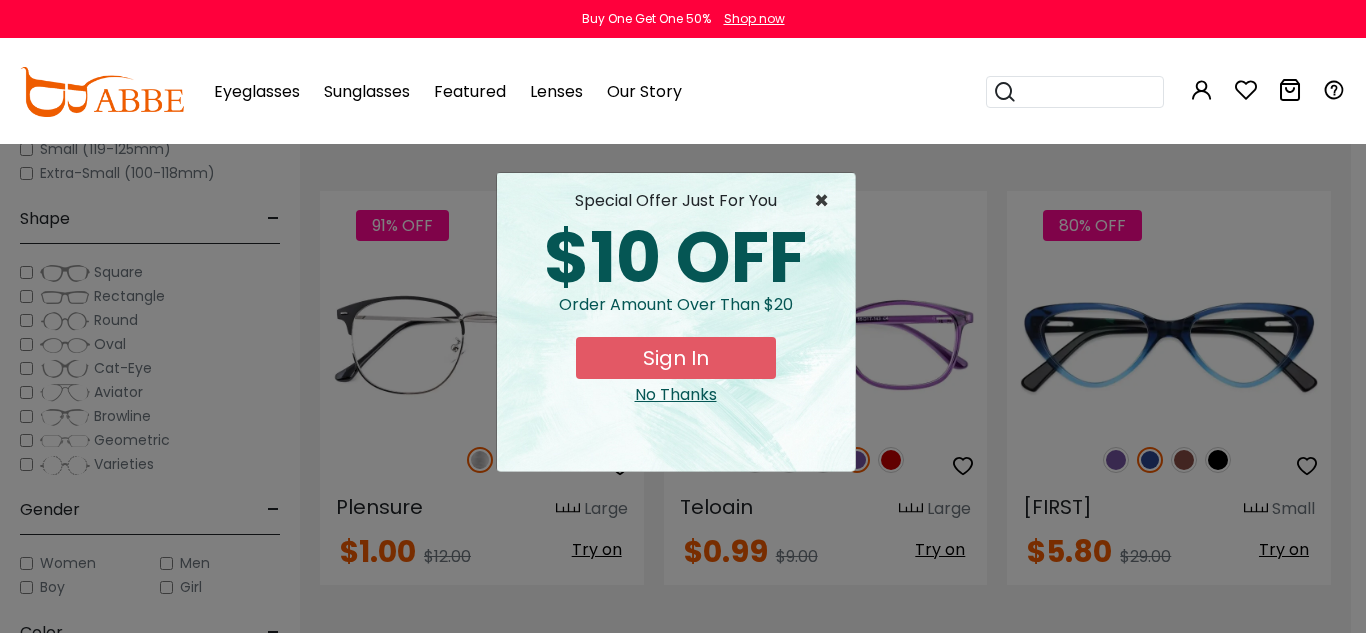 click on "×" at bounding box center [826, 201] 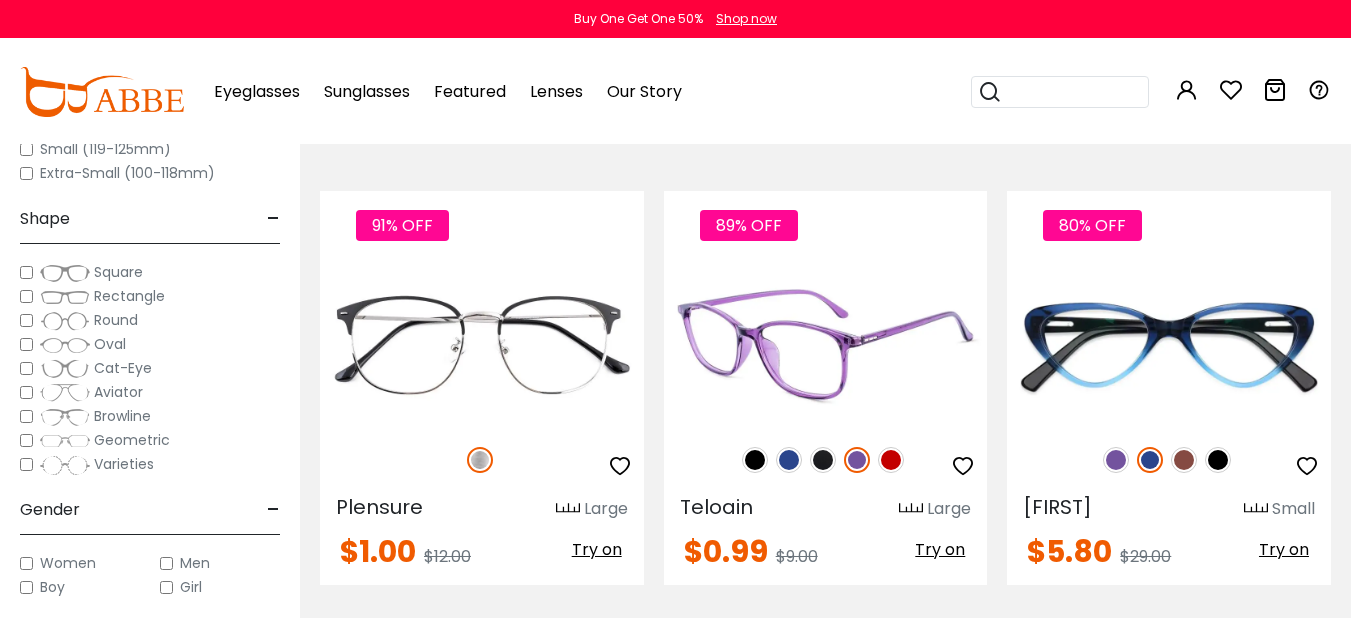 click at bounding box center [891, 460] 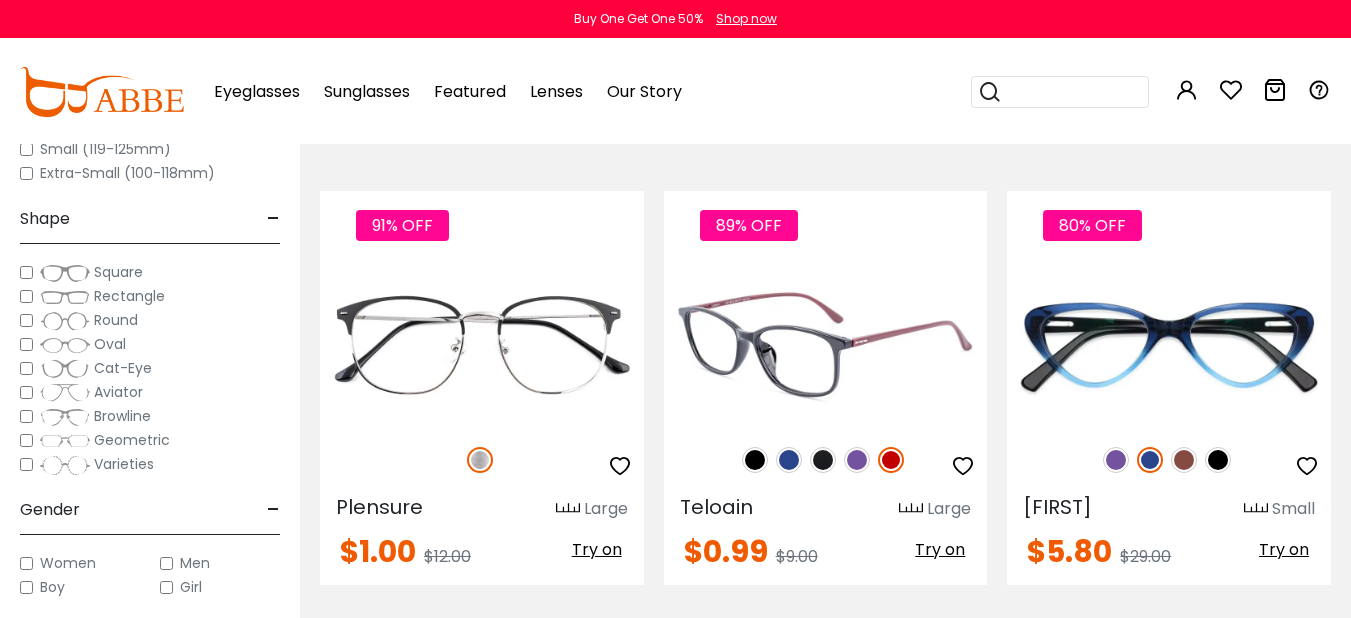 click at bounding box center [755, 460] 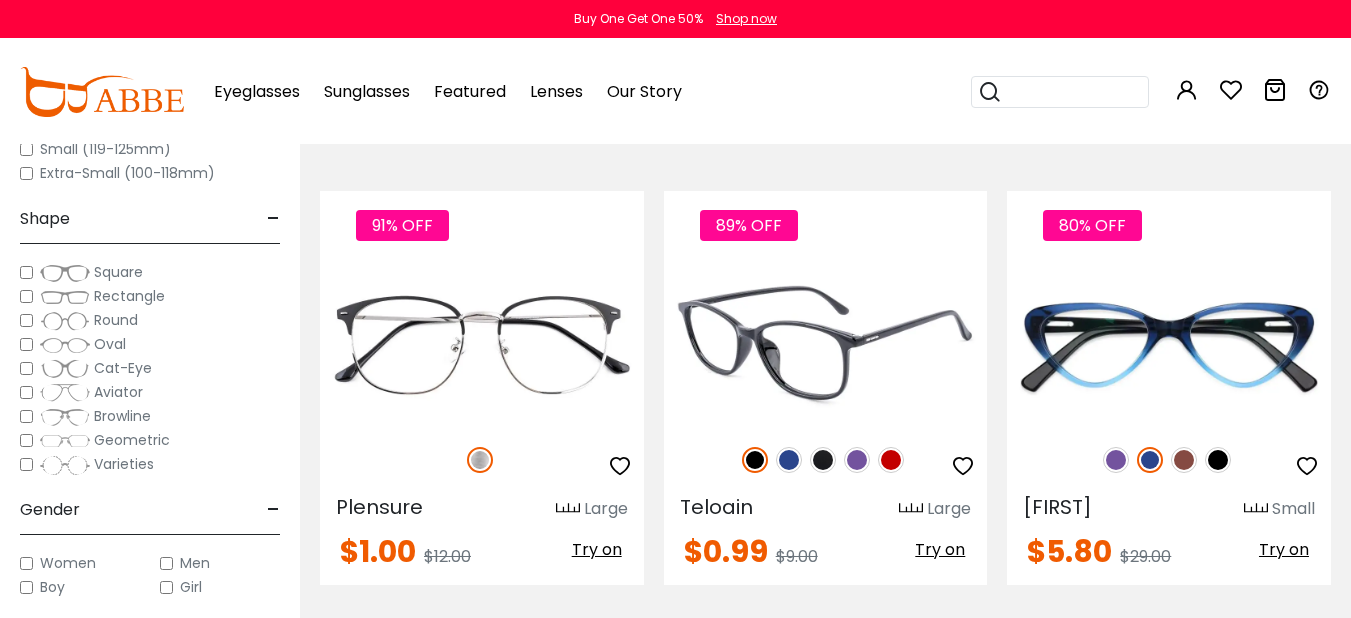 click at bounding box center (789, 460) 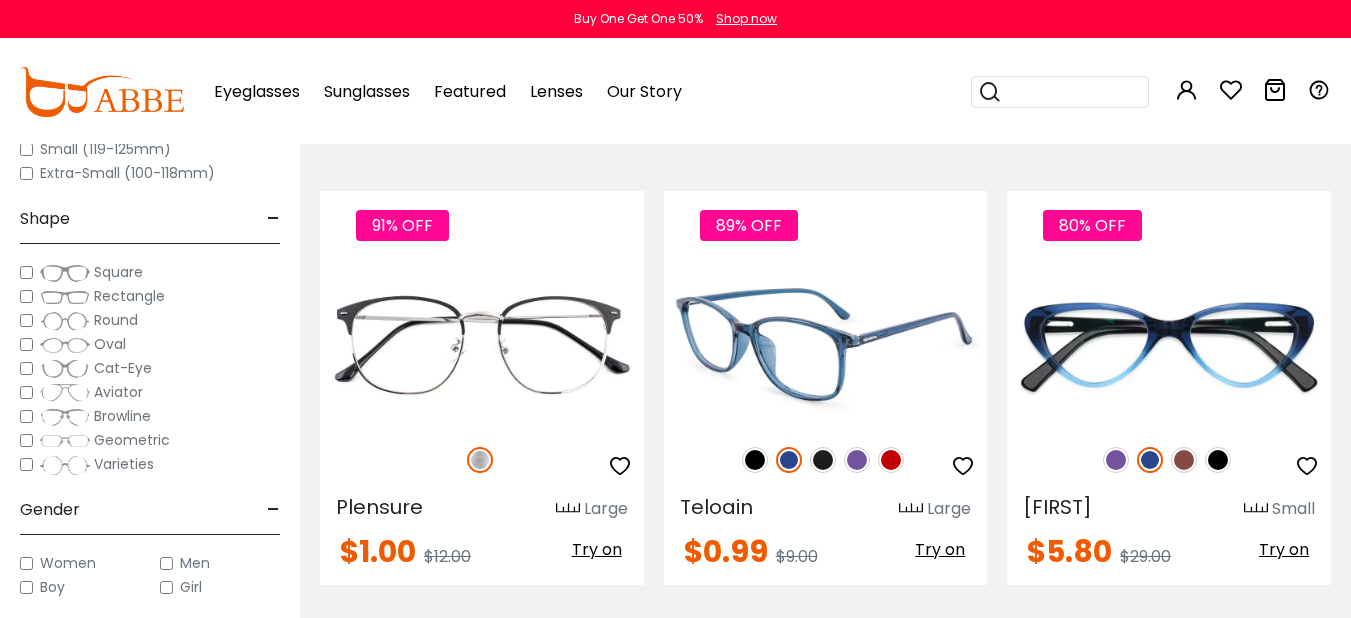 click at bounding box center [823, 460] 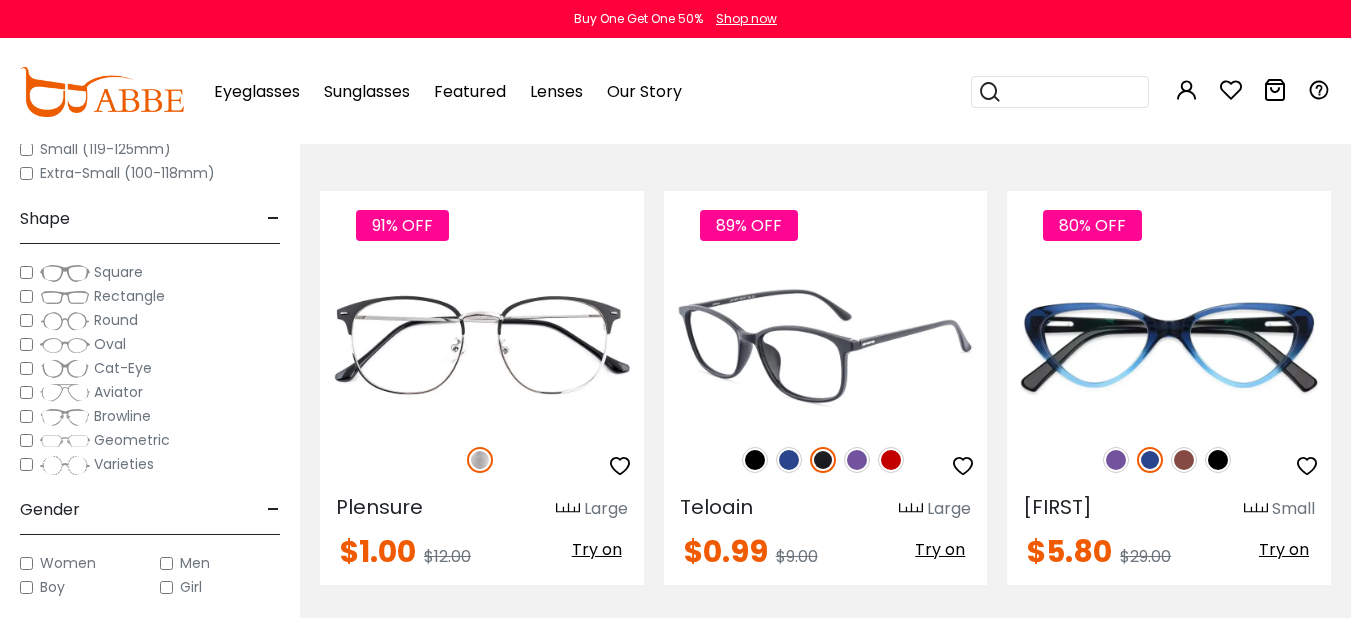 click at bounding box center (857, 460) 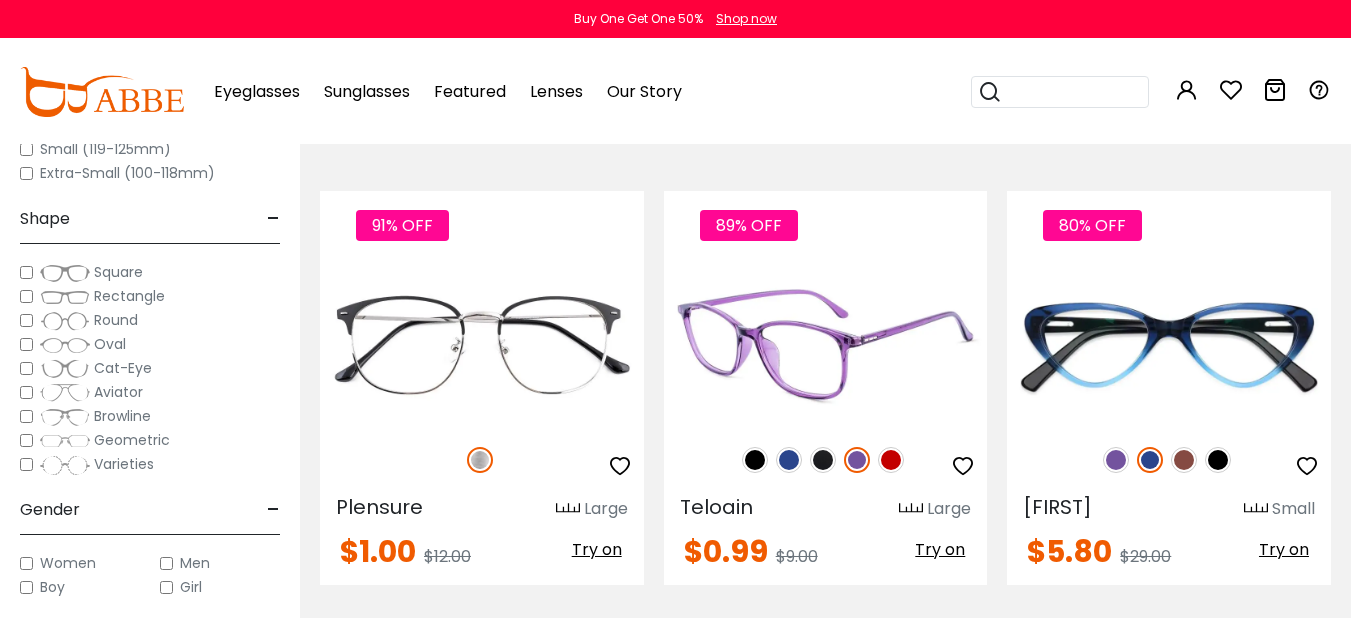 click at bounding box center [891, 460] 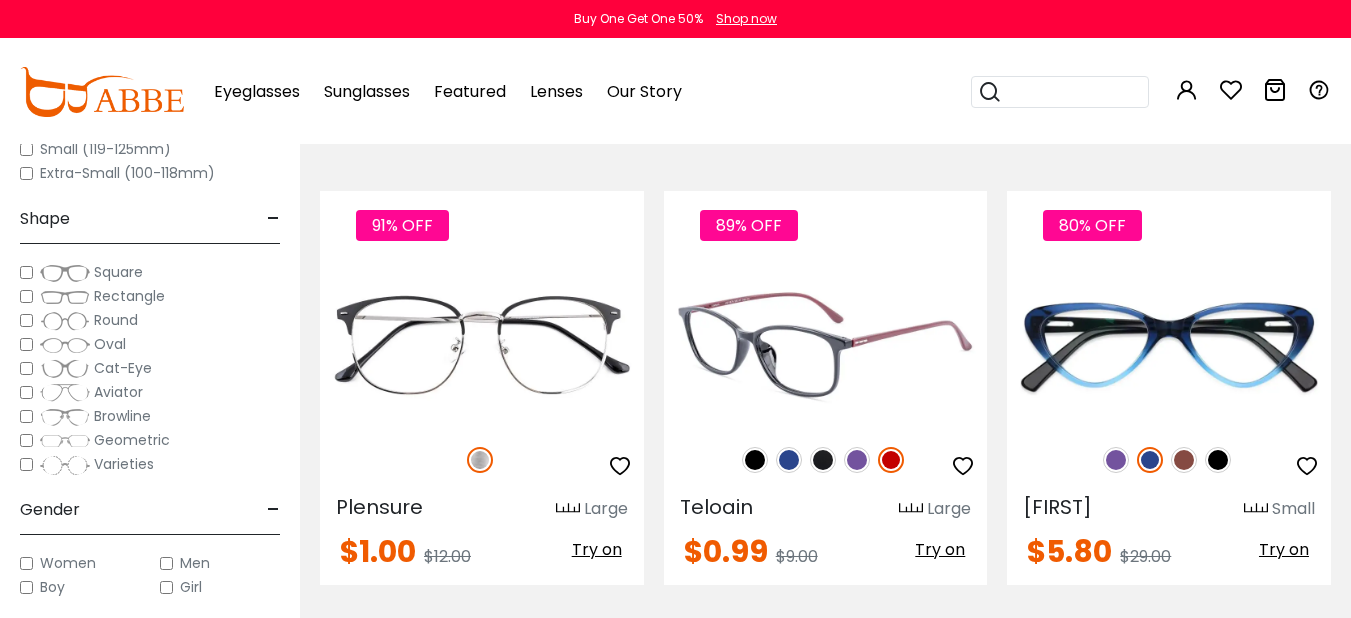 click at bounding box center (826, 344) 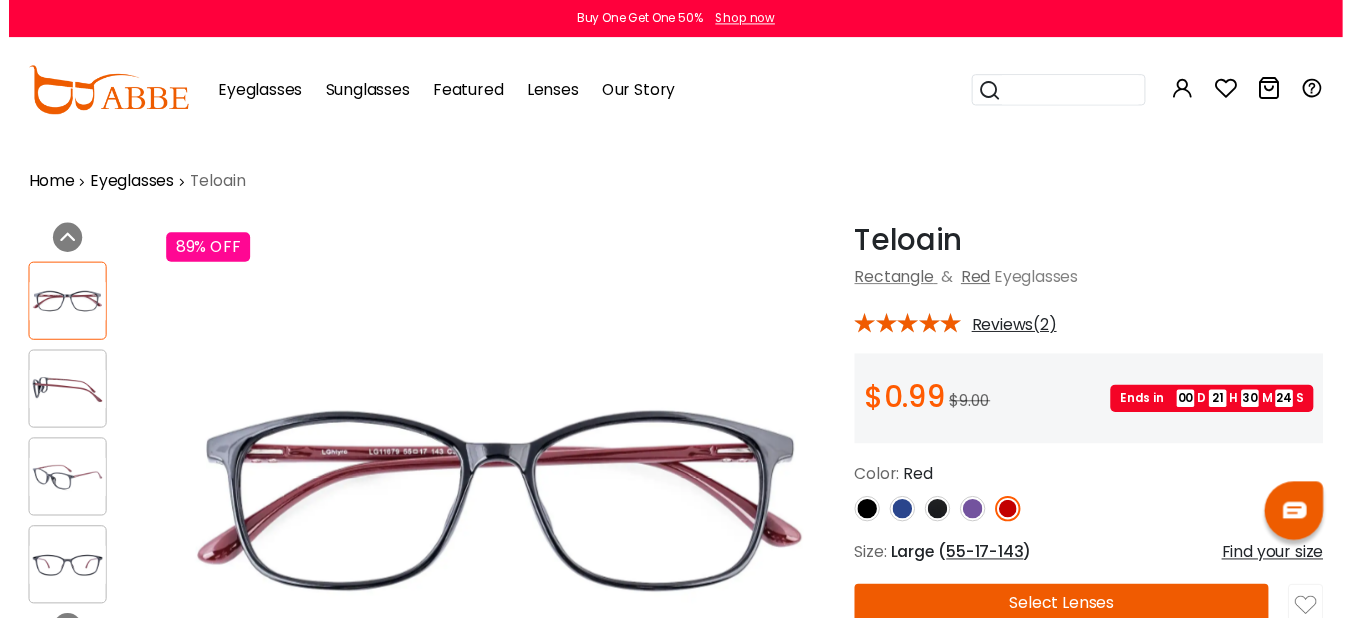 scroll, scrollTop: 0, scrollLeft: 0, axis: both 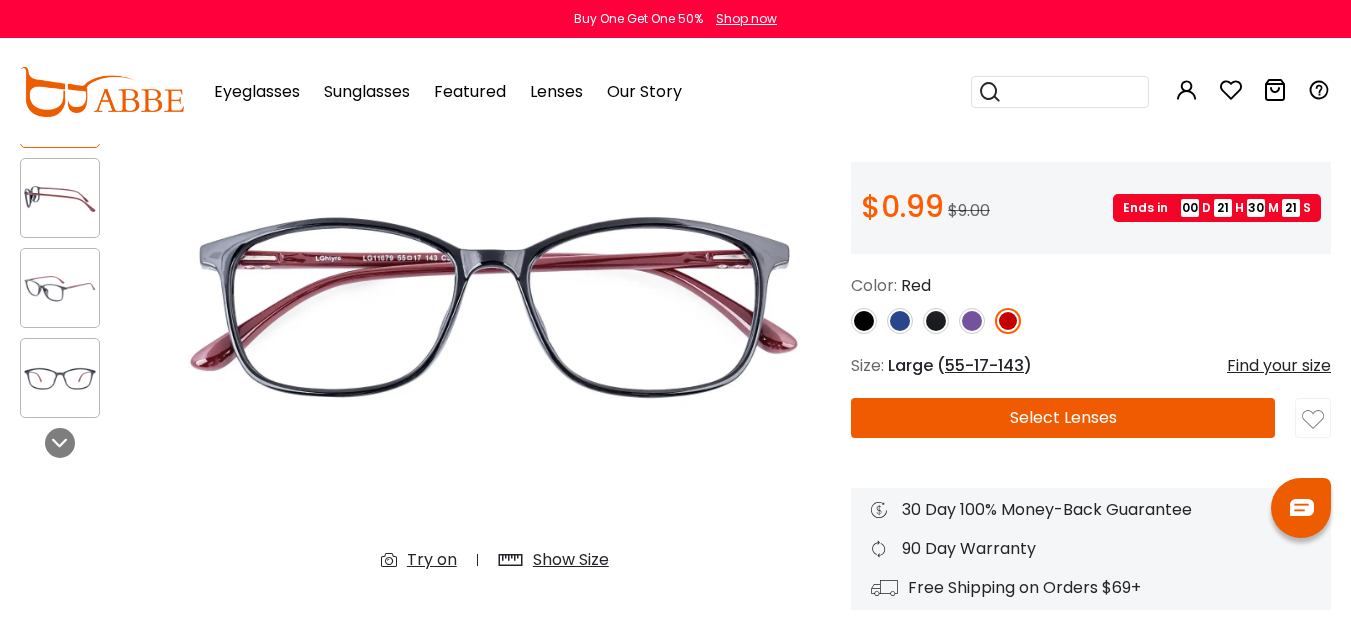 click at bounding box center [60, 288] 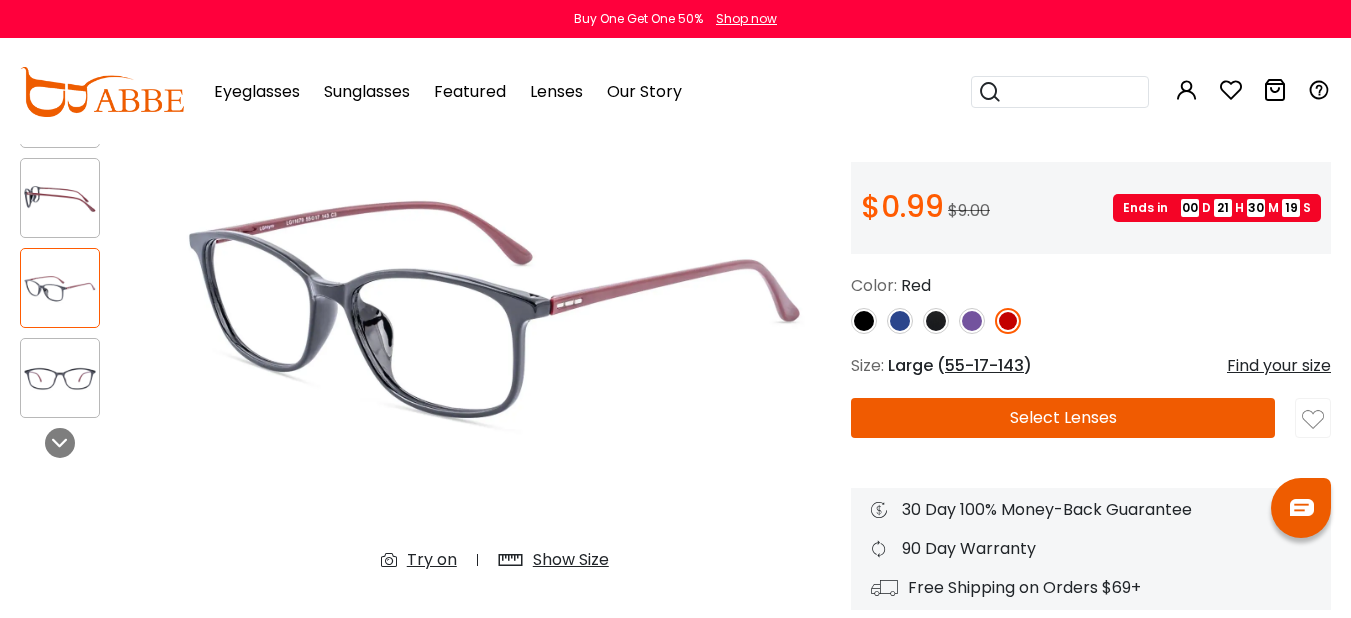 click at bounding box center (60, 378) 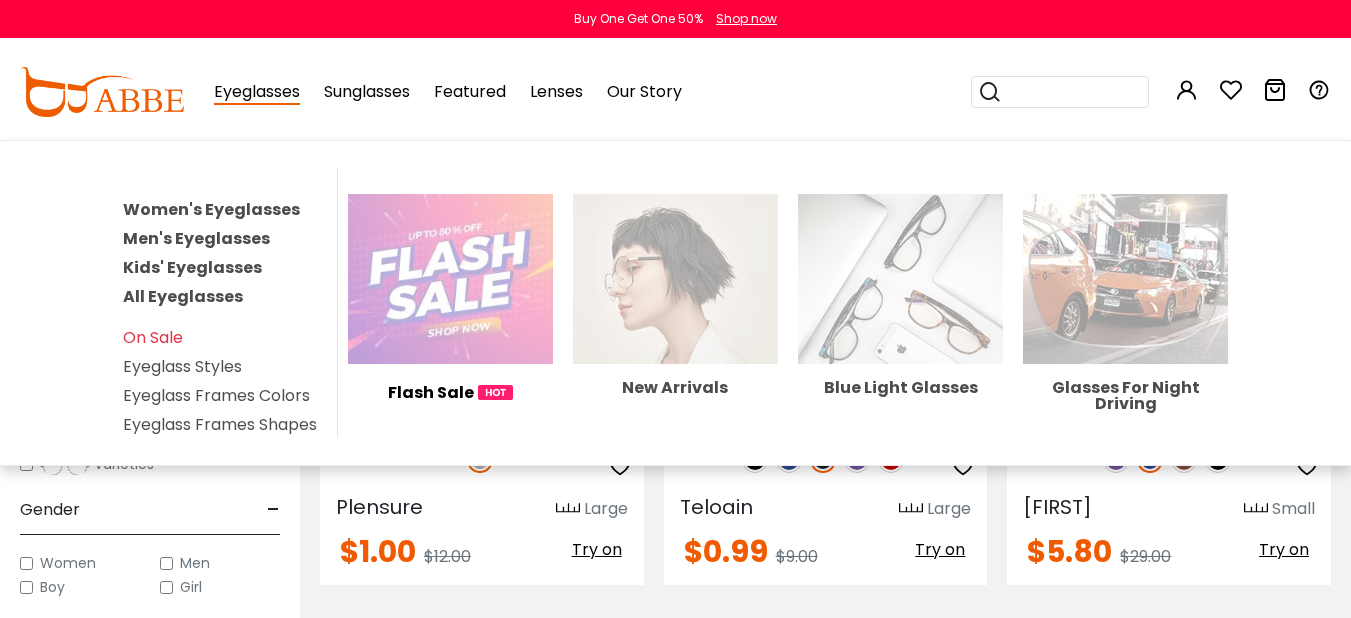 scroll, scrollTop: 400, scrollLeft: 0, axis: vertical 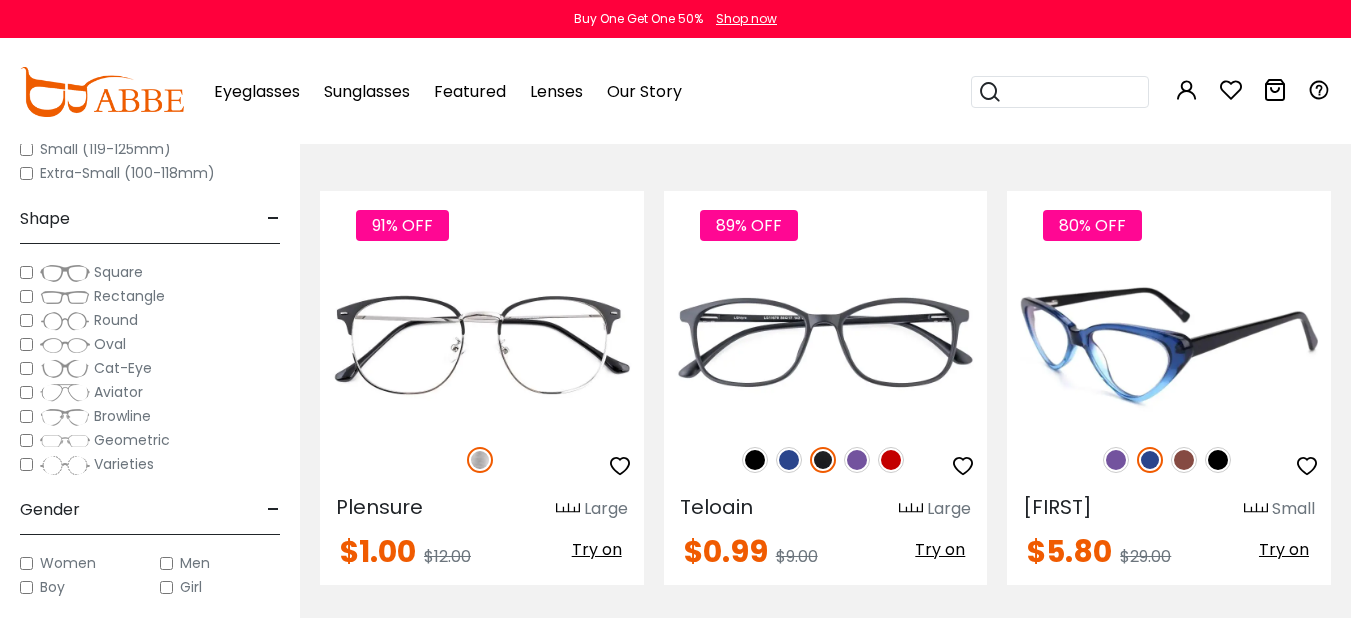 click at bounding box center (1116, 460) 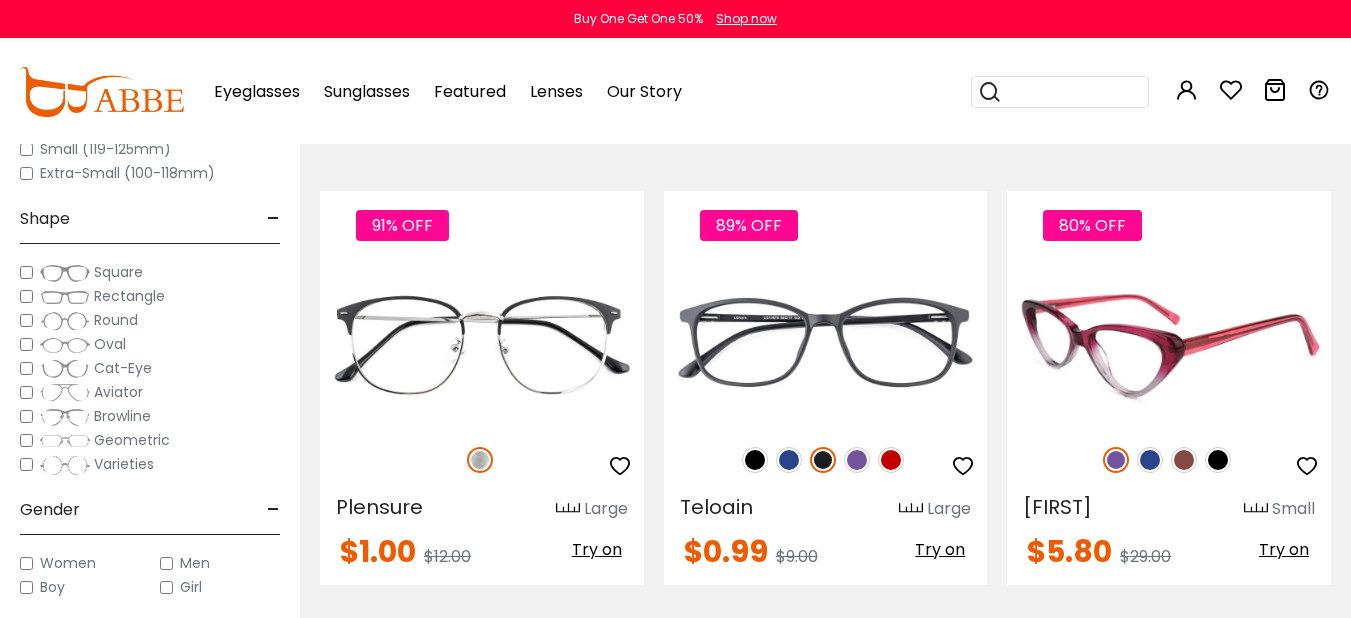 click at bounding box center [1184, 460] 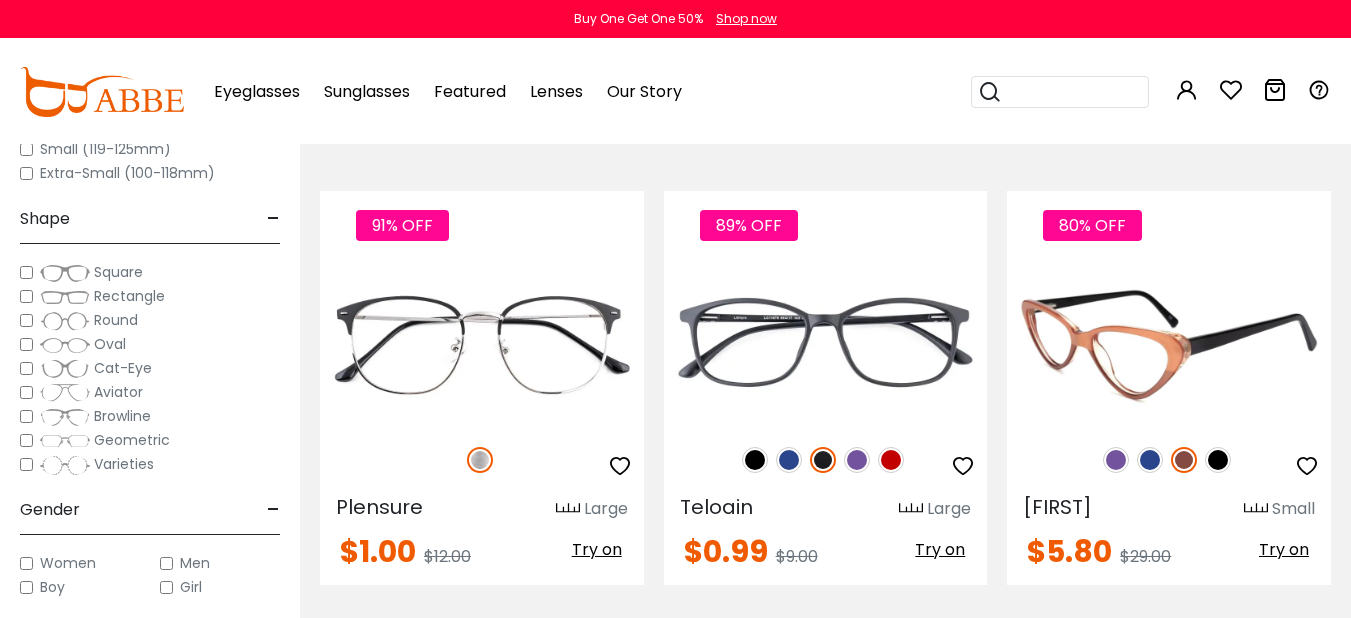 click at bounding box center (1218, 460) 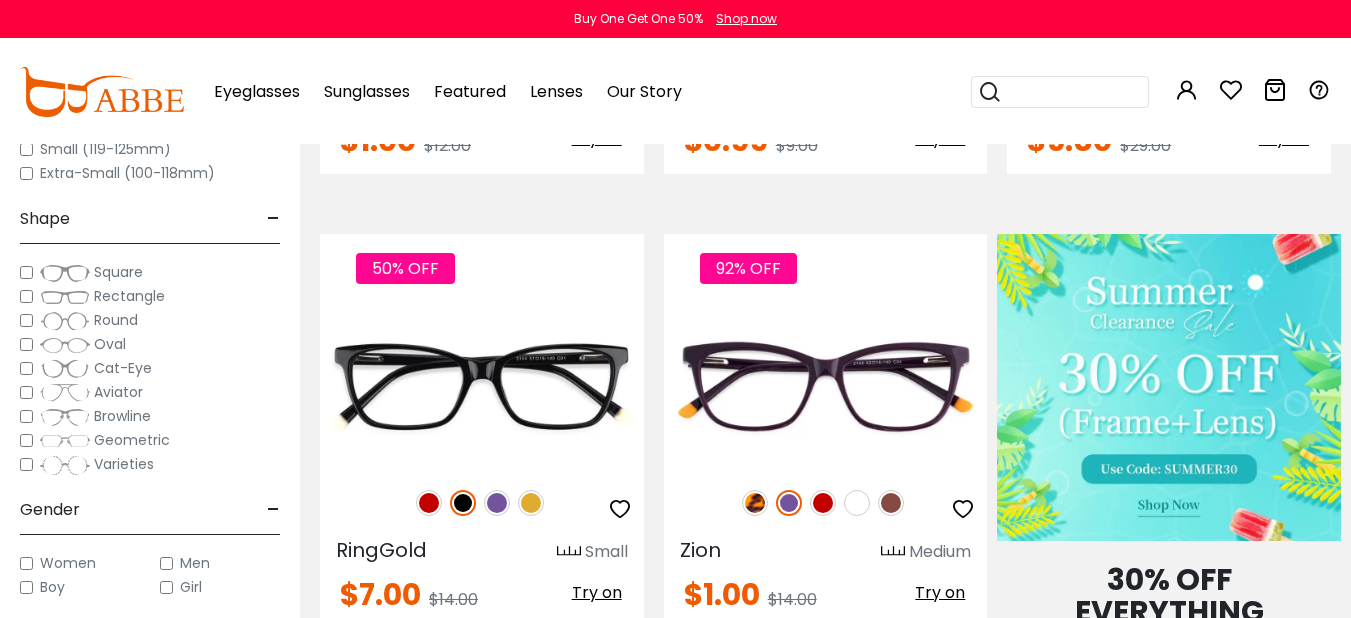 scroll, scrollTop: 900, scrollLeft: 0, axis: vertical 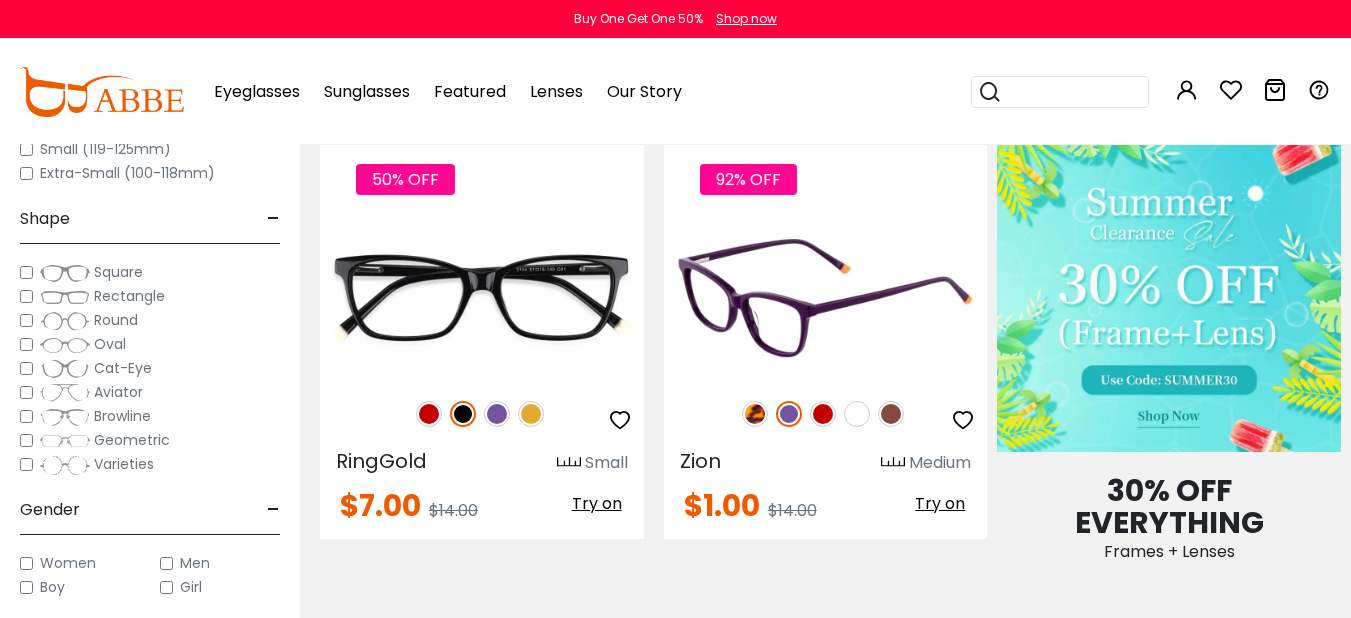 click at bounding box center [857, 414] 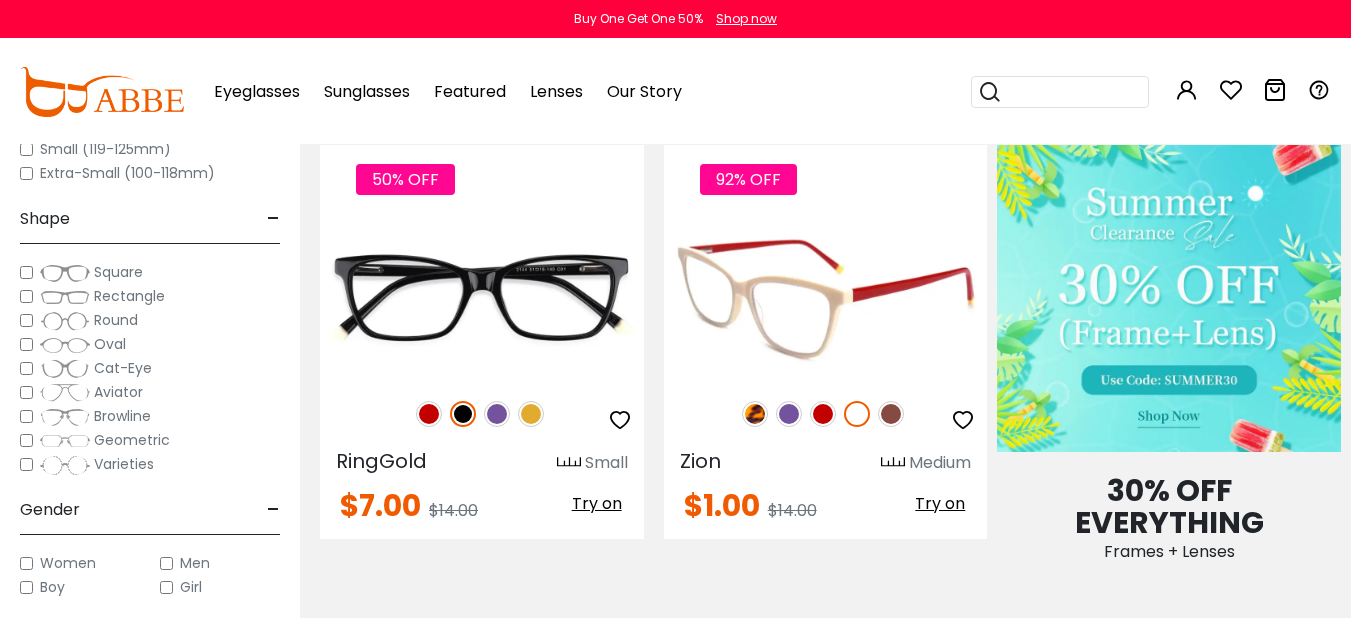 click at bounding box center (891, 414) 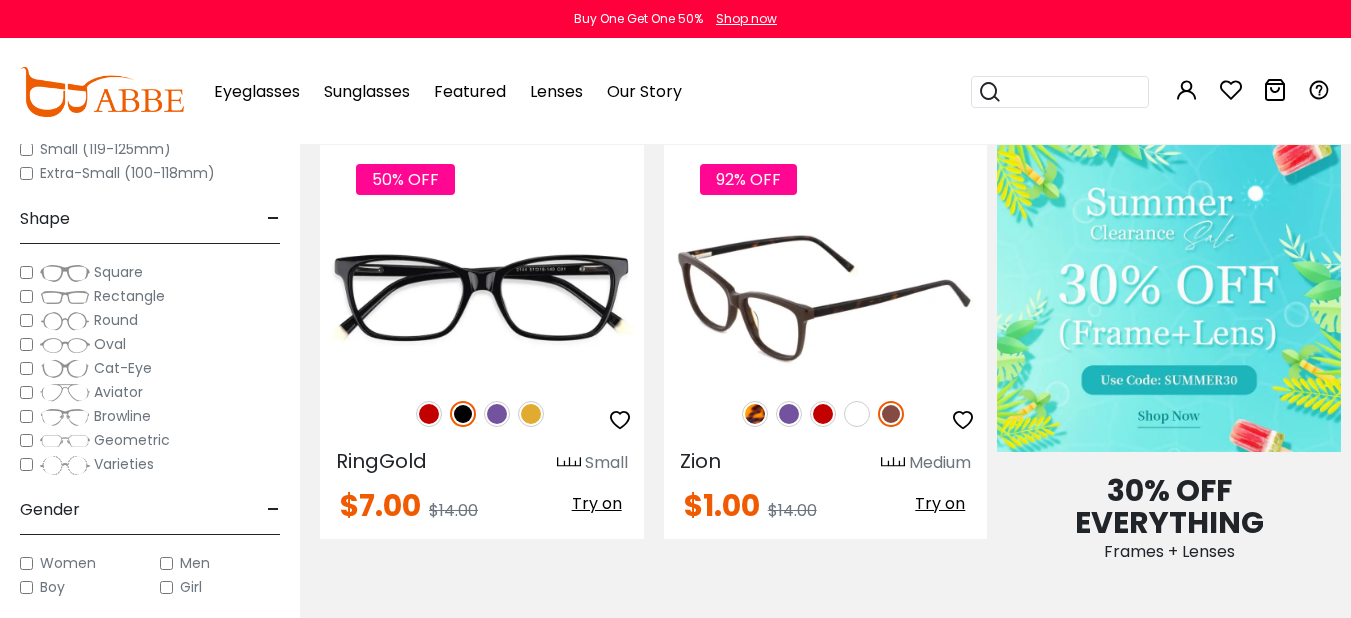 click at bounding box center (789, 414) 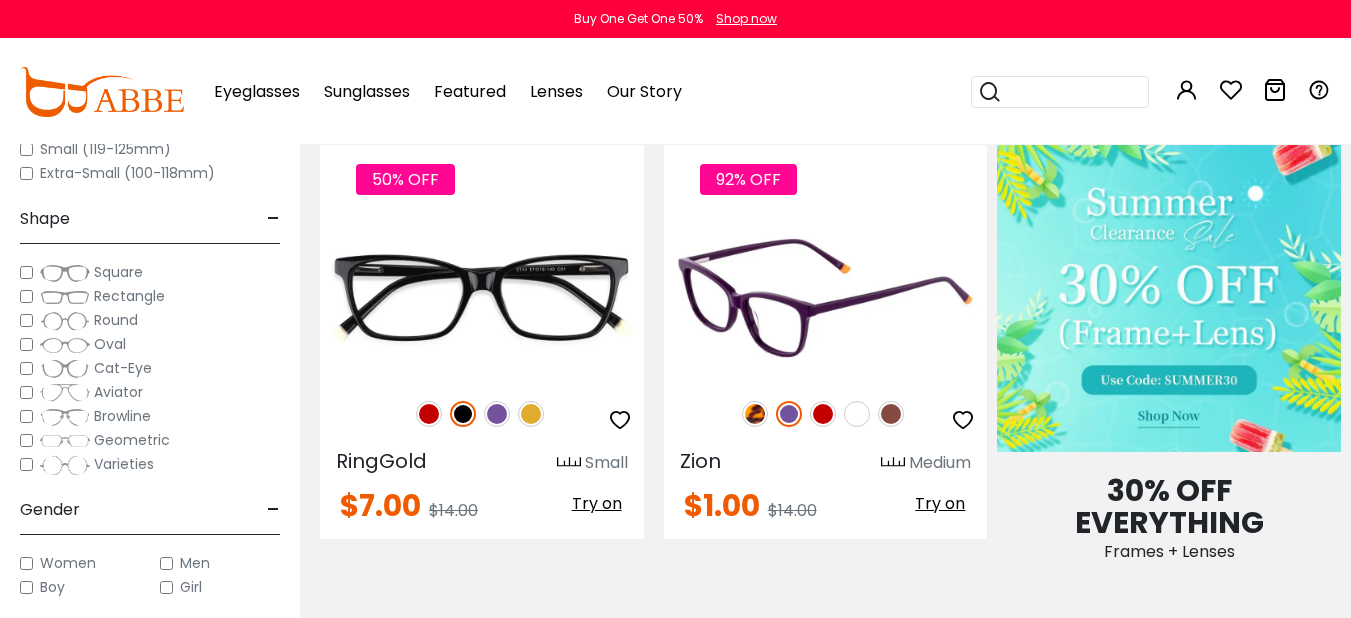 click at bounding box center (755, 414) 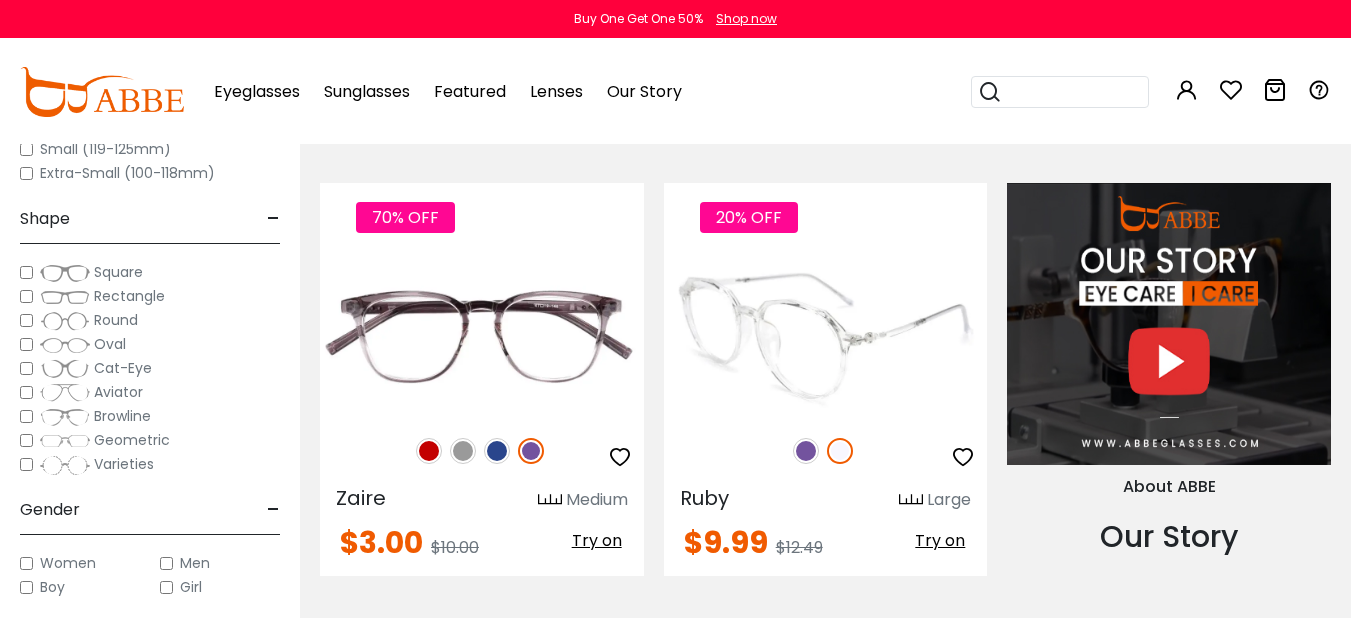 scroll, scrollTop: 1800, scrollLeft: 0, axis: vertical 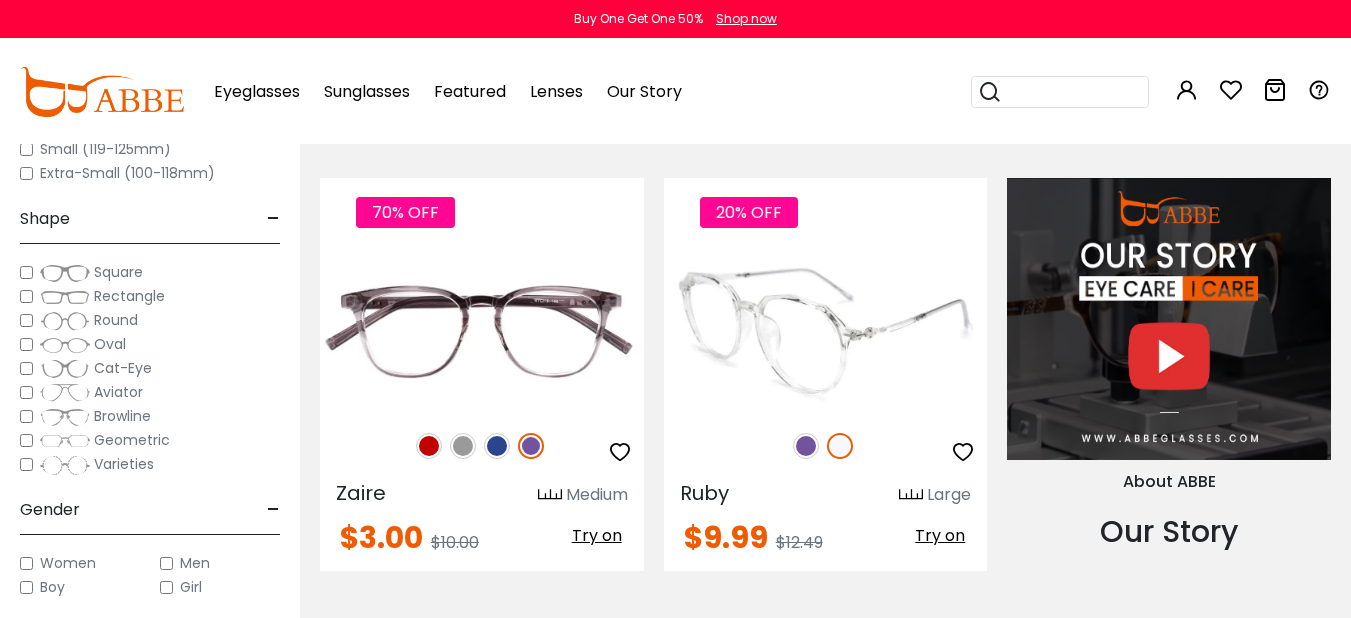 click at bounding box center (806, 446) 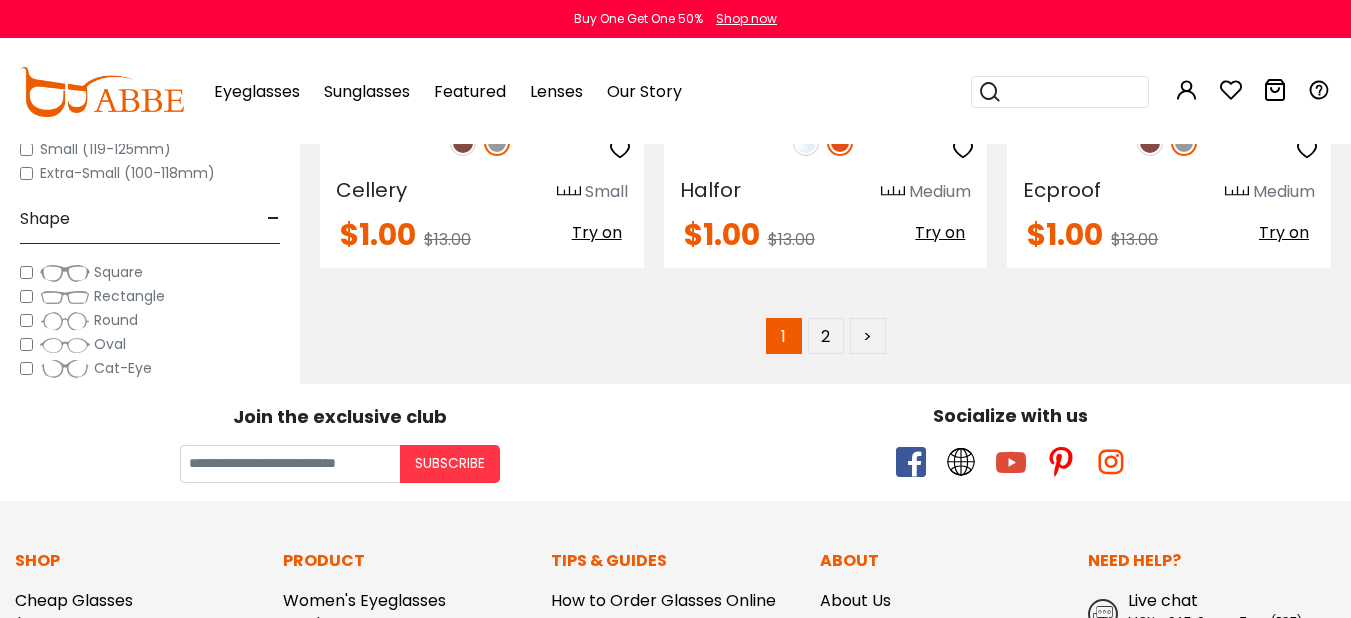 scroll, scrollTop: 9400, scrollLeft: 0, axis: vertical 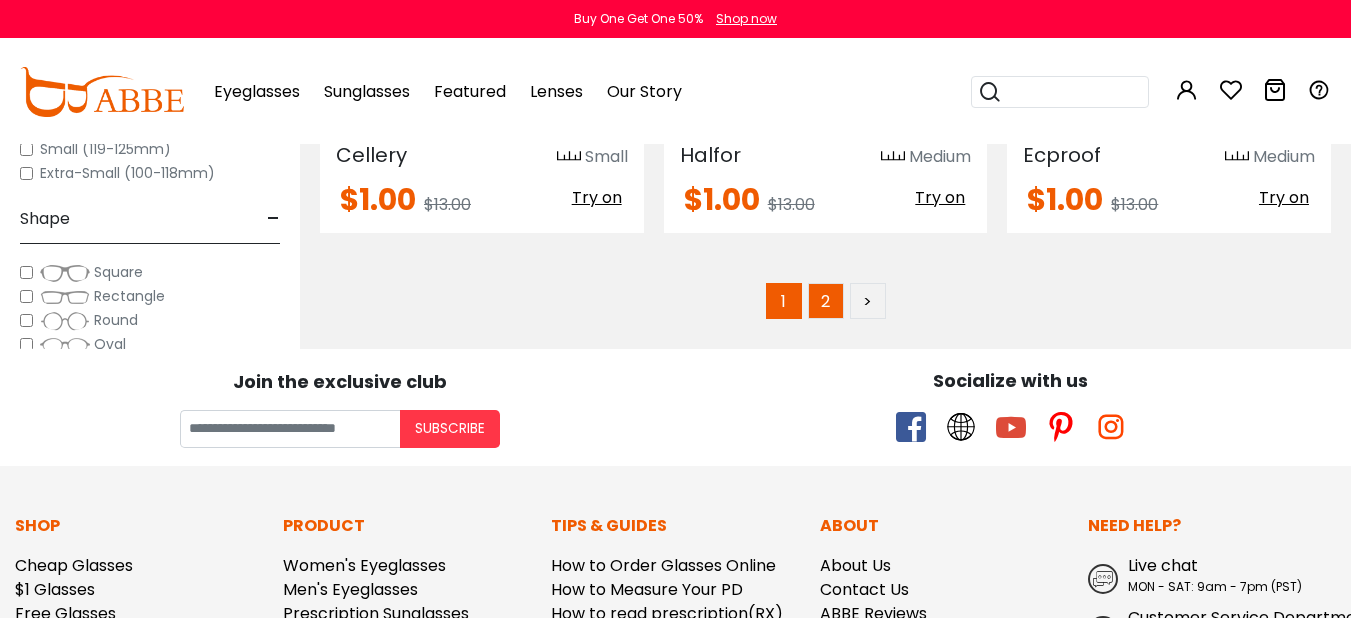 click on "2" at bounding box center (826, 301) 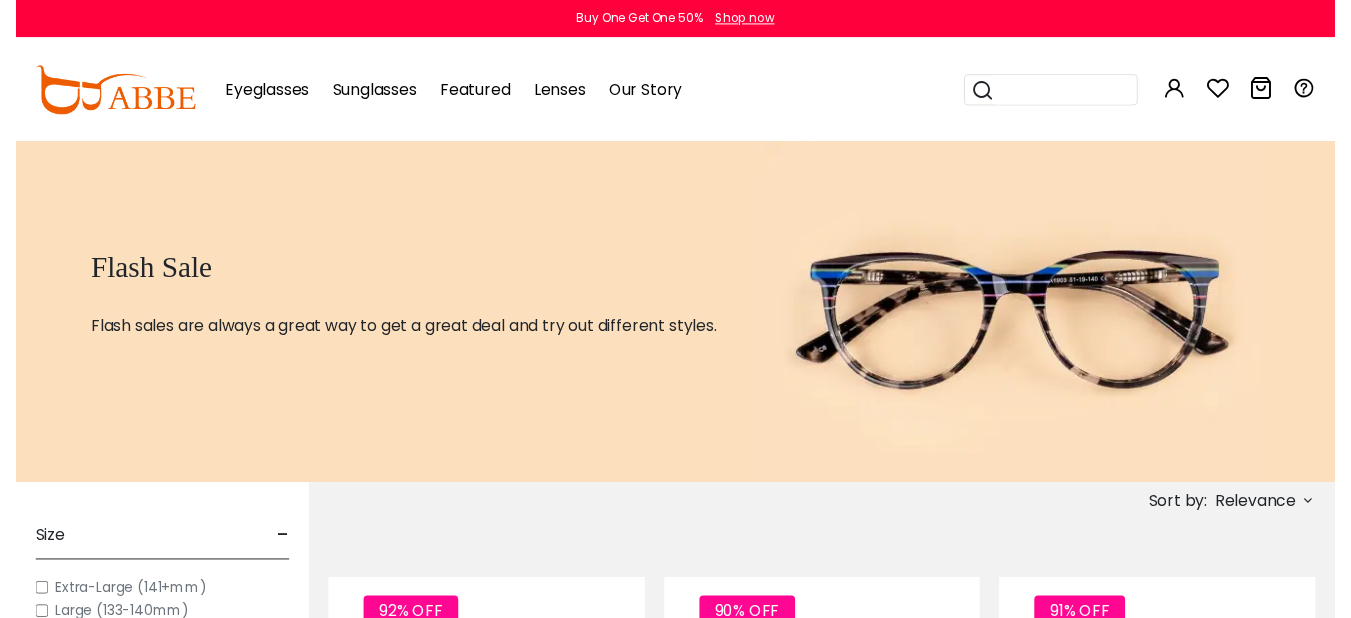 scroll, scrollTop: 0, scrollLeft: 0, axis: both 